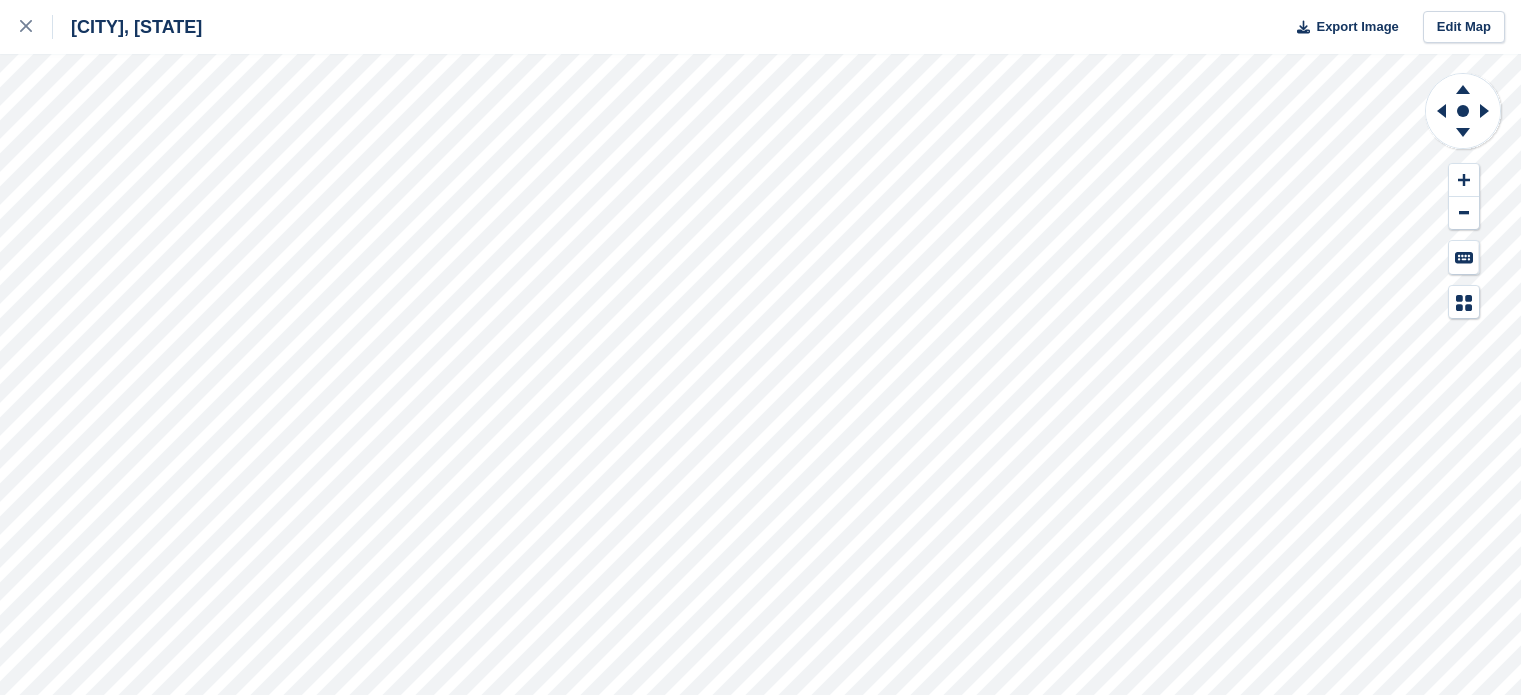 scroll, scrollTop: 0, scrollLeft: 0, axis: both 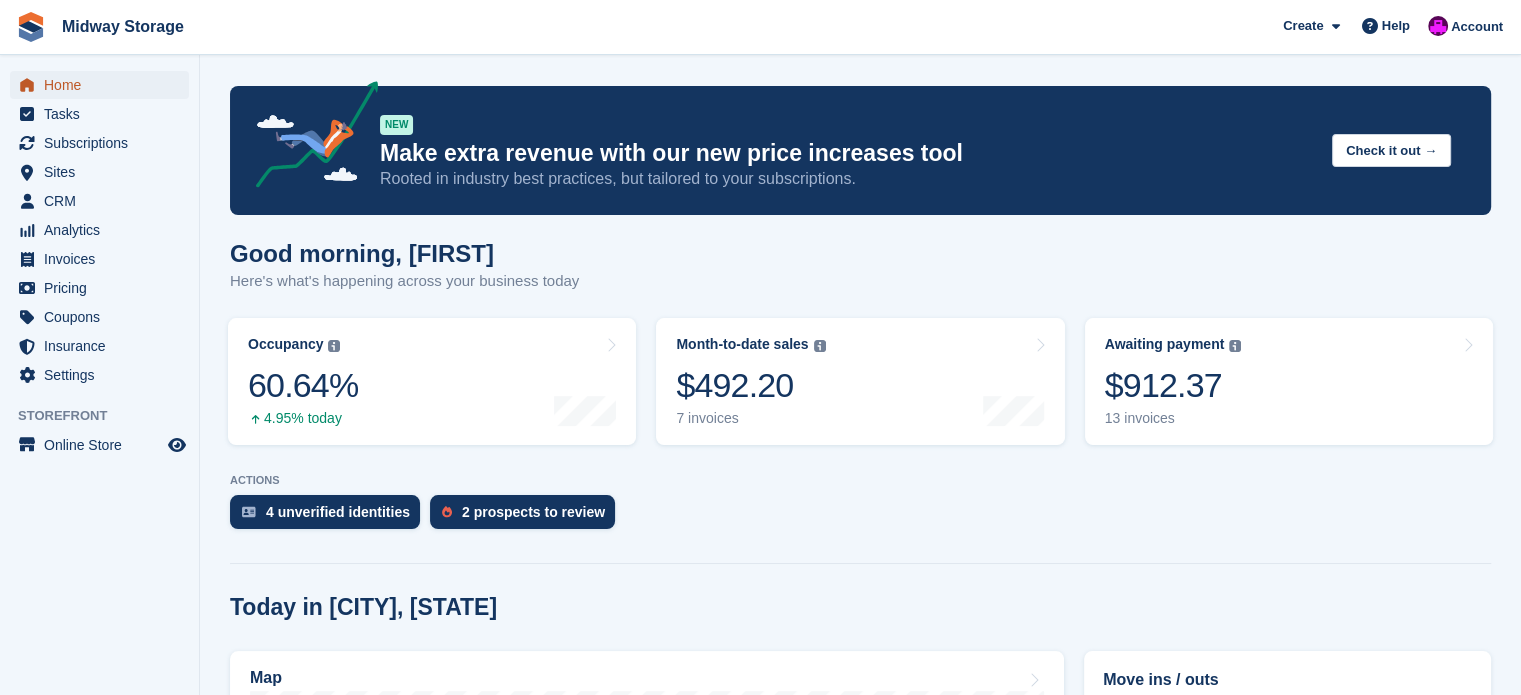 click on "Home" at bounding box center [104, 85] 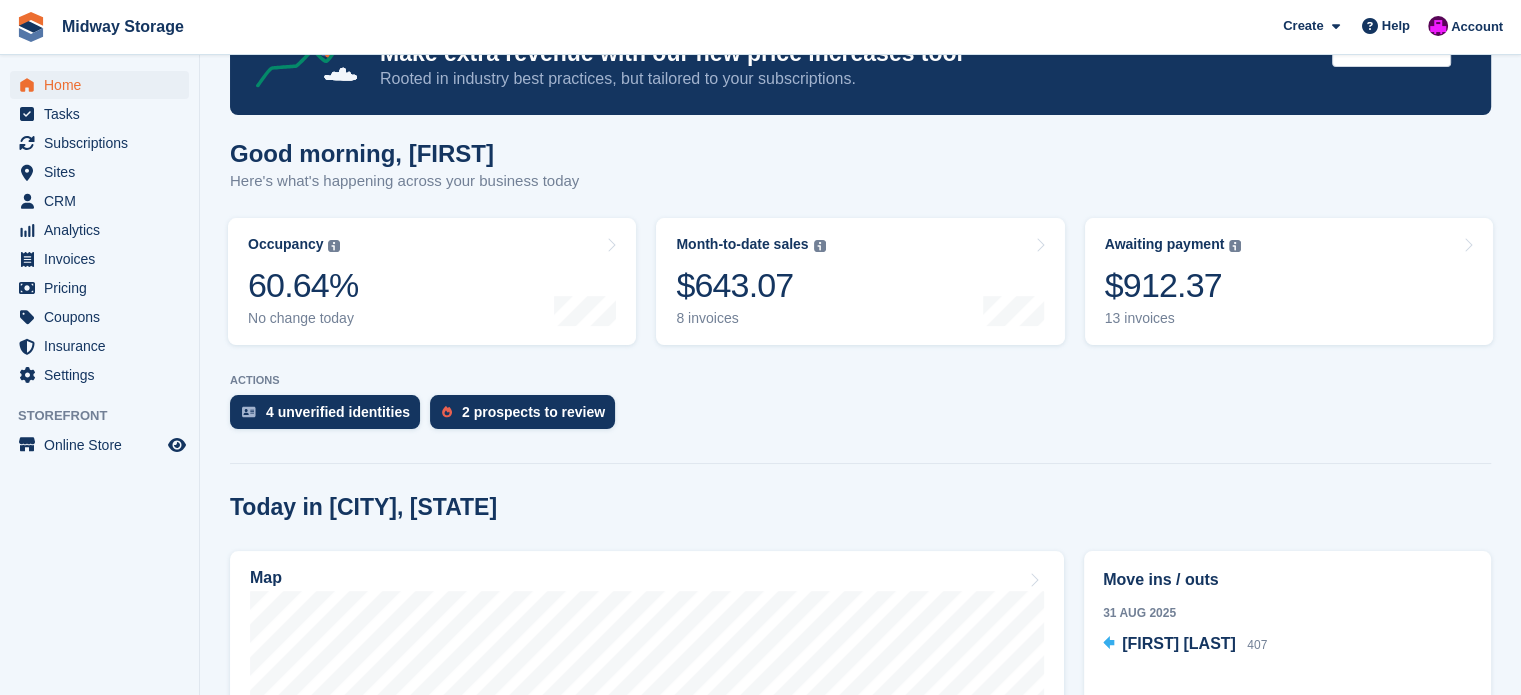 scroll, scrollTop: 200, scrollLeft: 0, axis: vertical 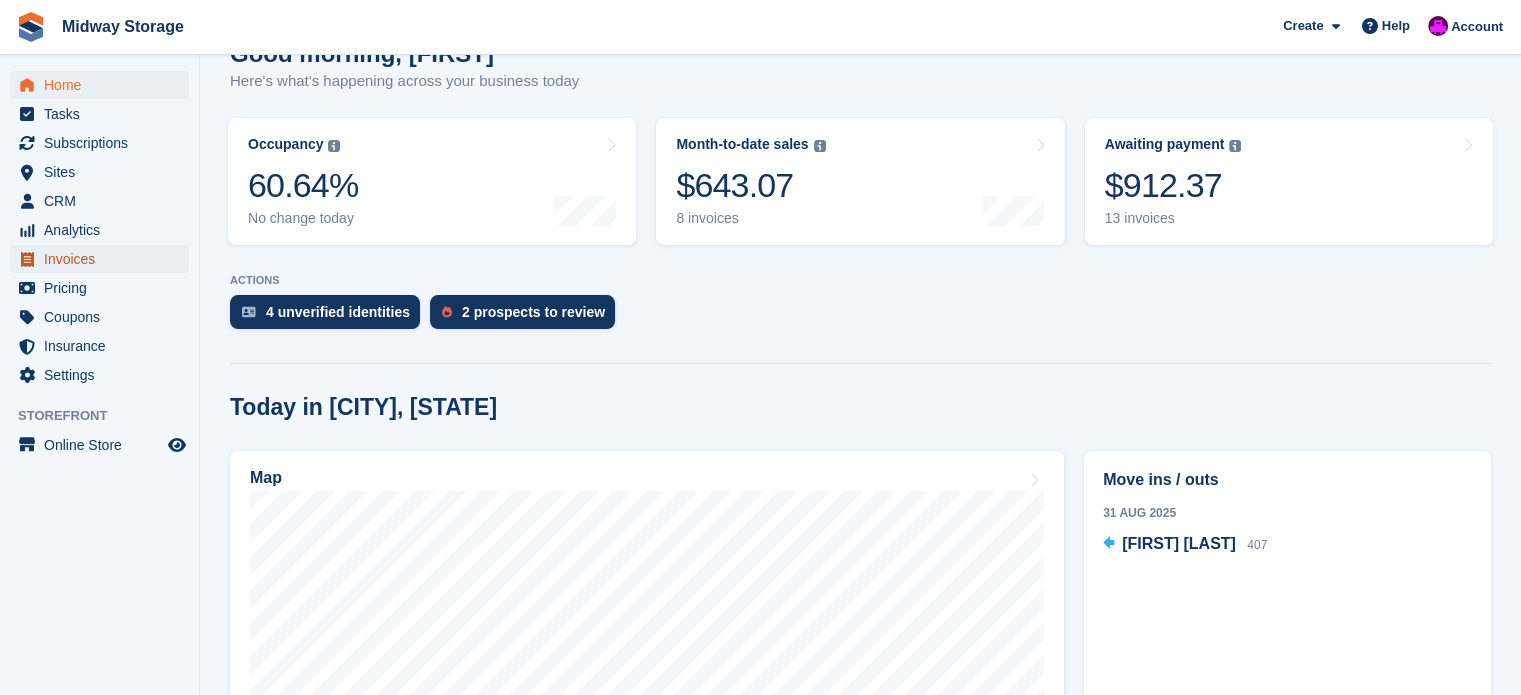 click on "Invoices" at bounding box center [104, 259] 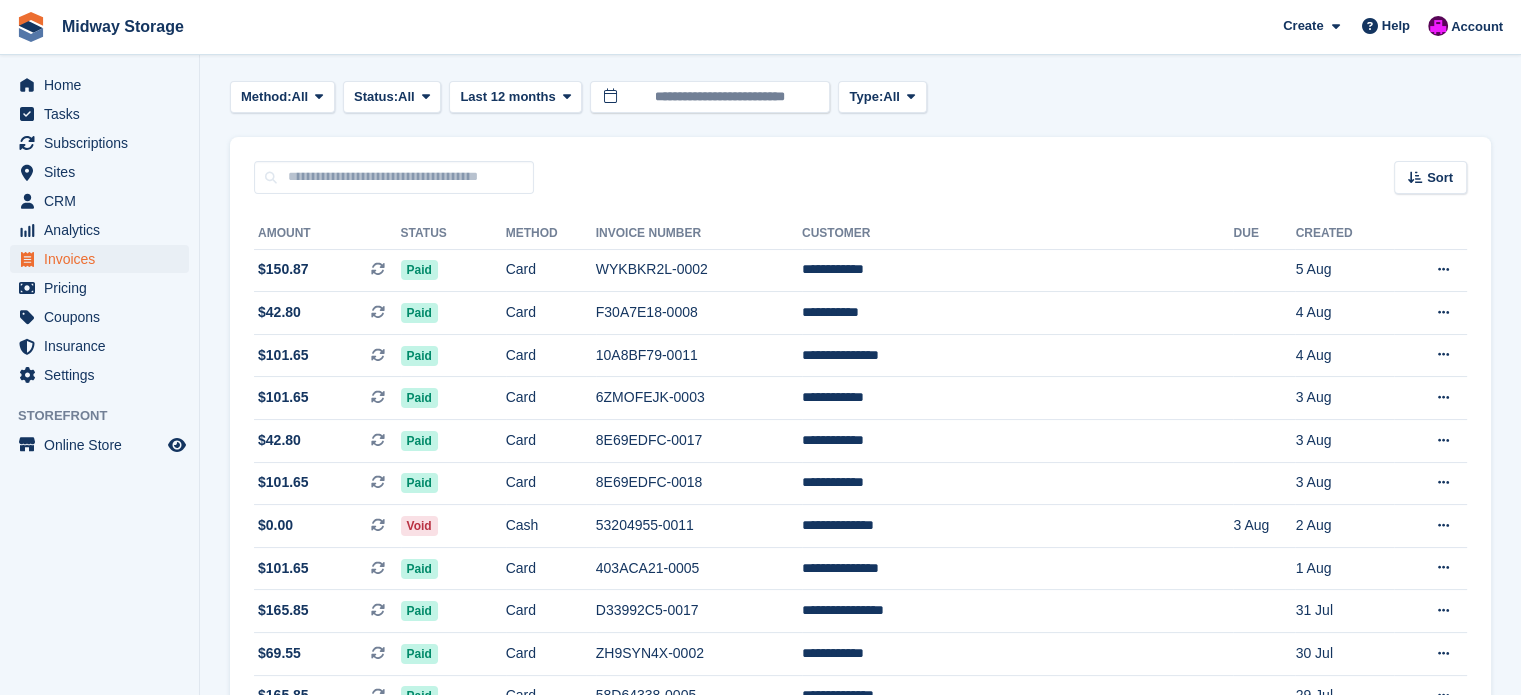 scroll, scrollTop: 0, scrollLeft: 0, axis: both 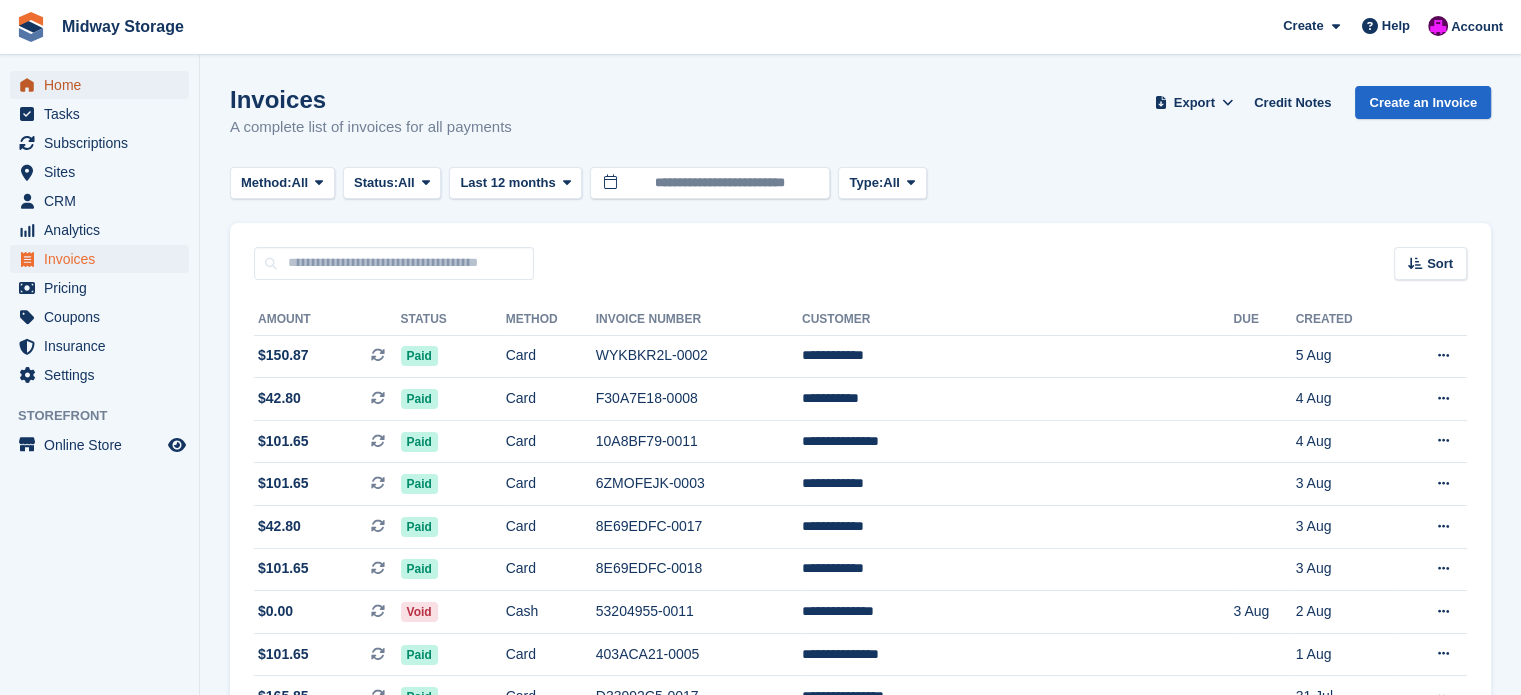 click on "Home" at bounding box center [104, 85] 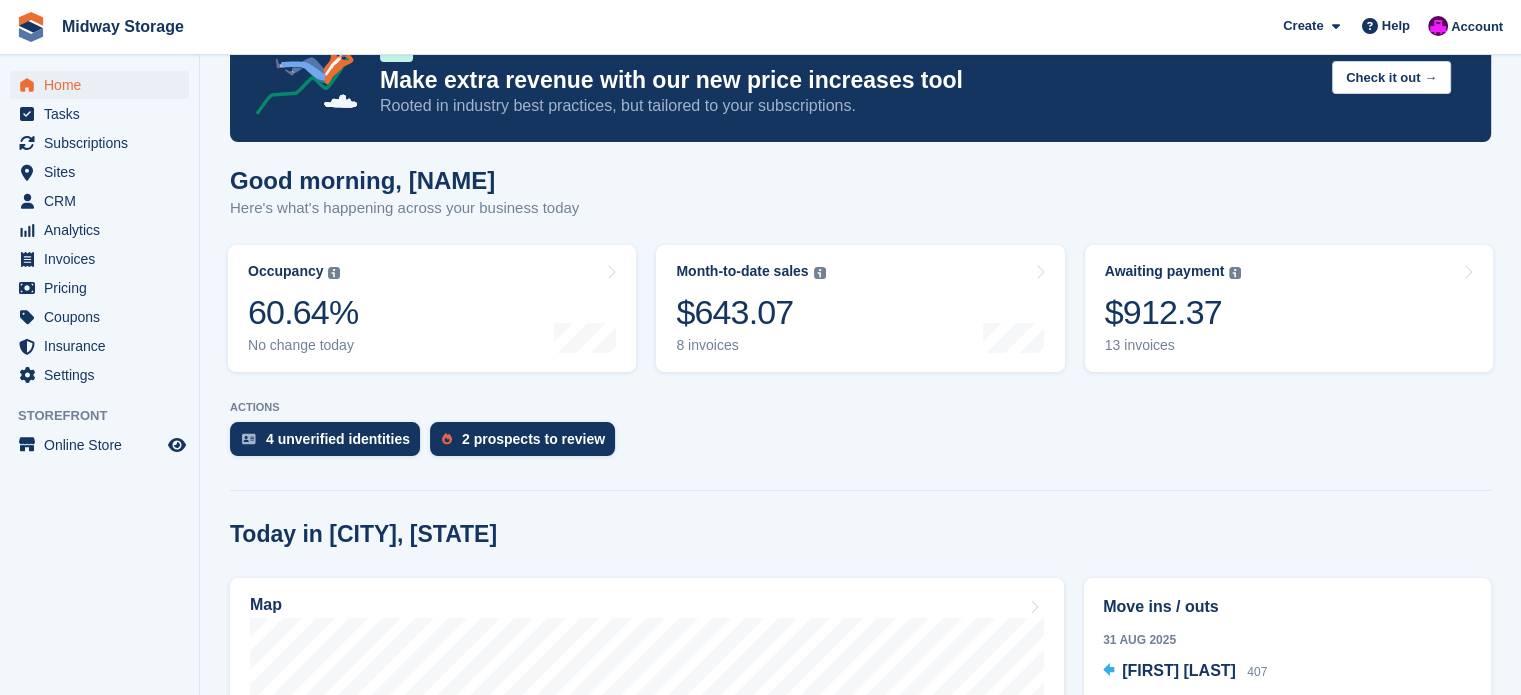 scroll, scrollTop: 0, scrollLeft: 0, axis: both 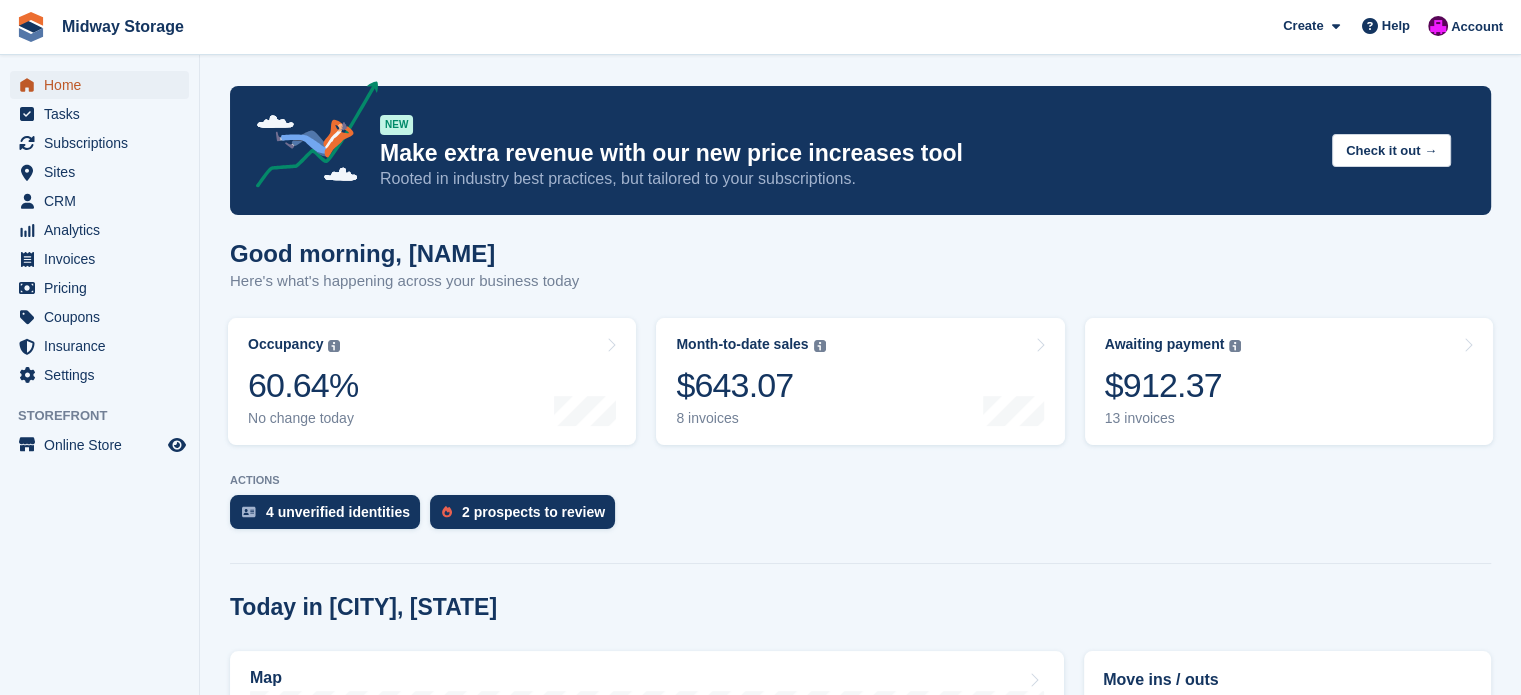 click on "Home" at bounding box center [104, 85] 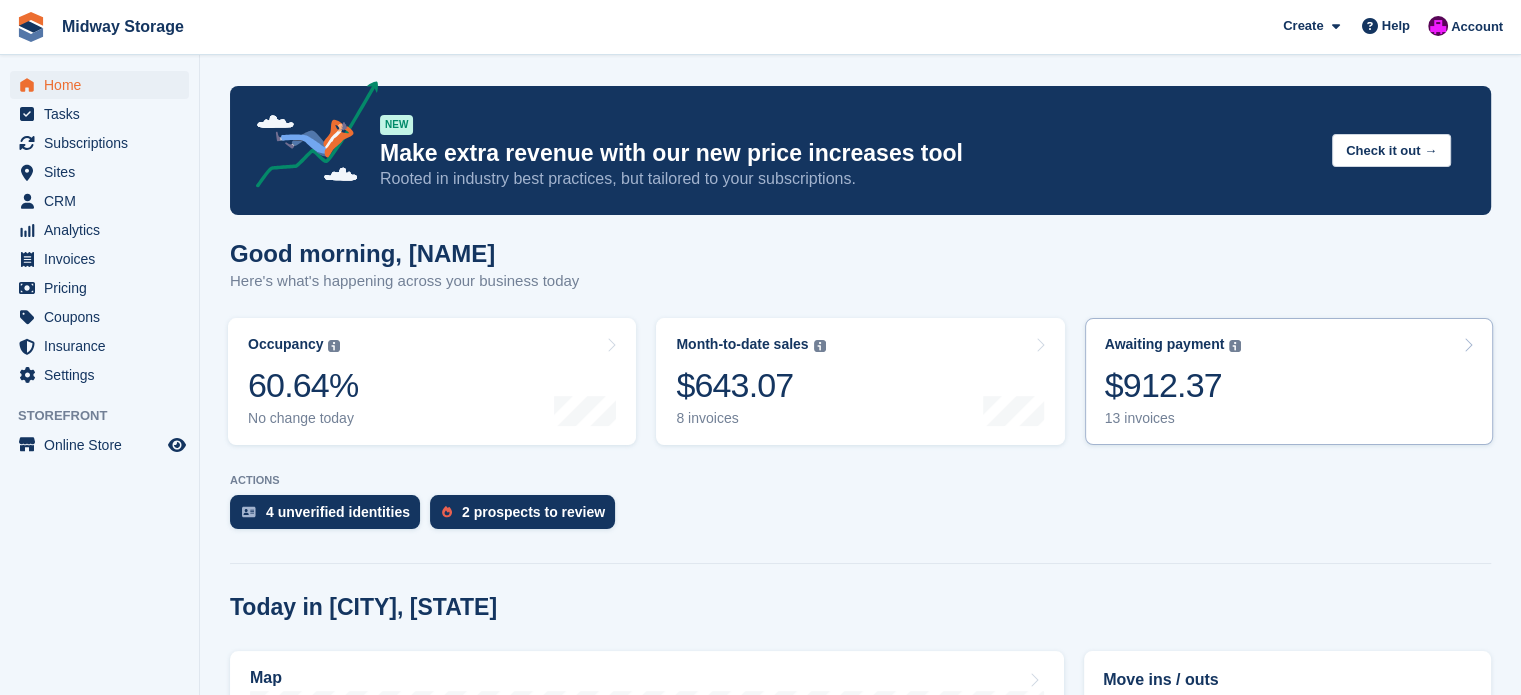 click at bounding box center [1468, 345] 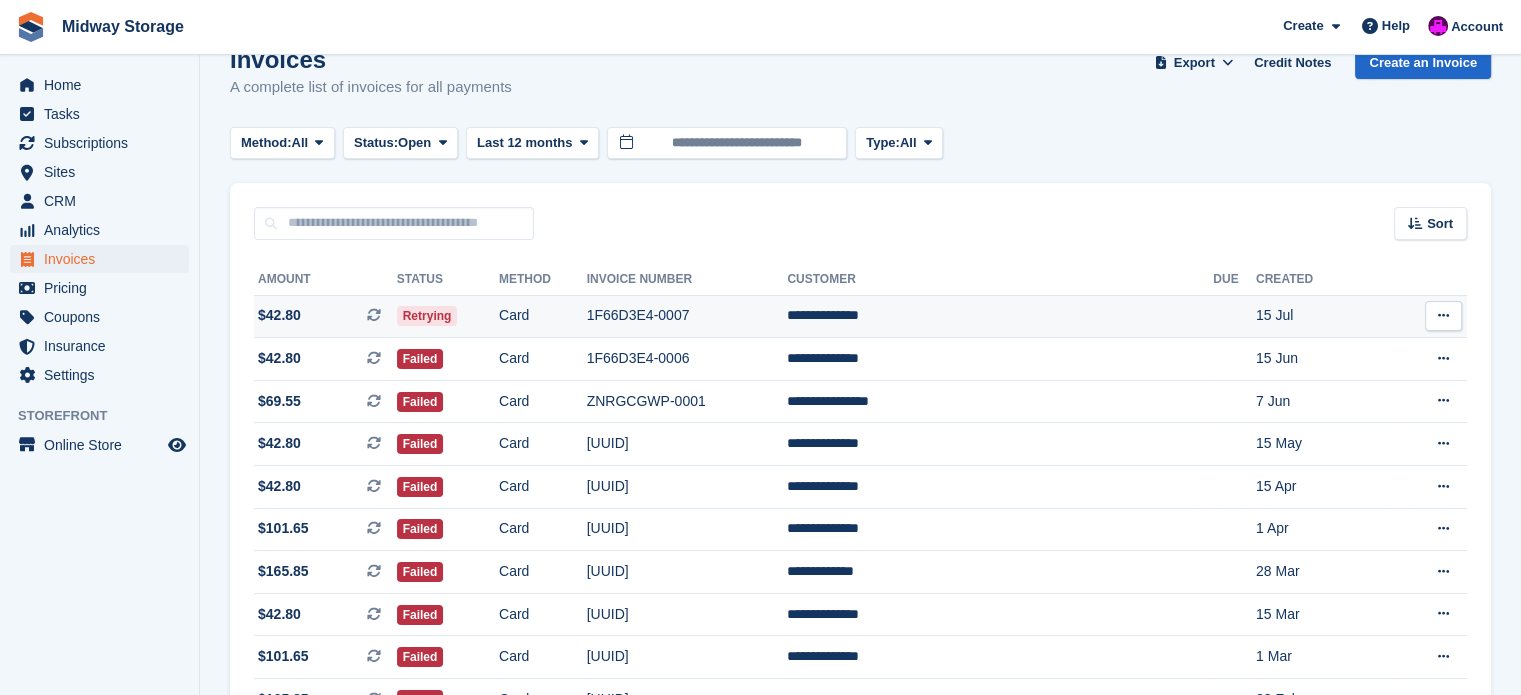 scroll, scrollTop: 0, scrollLeft: 0, axis: both 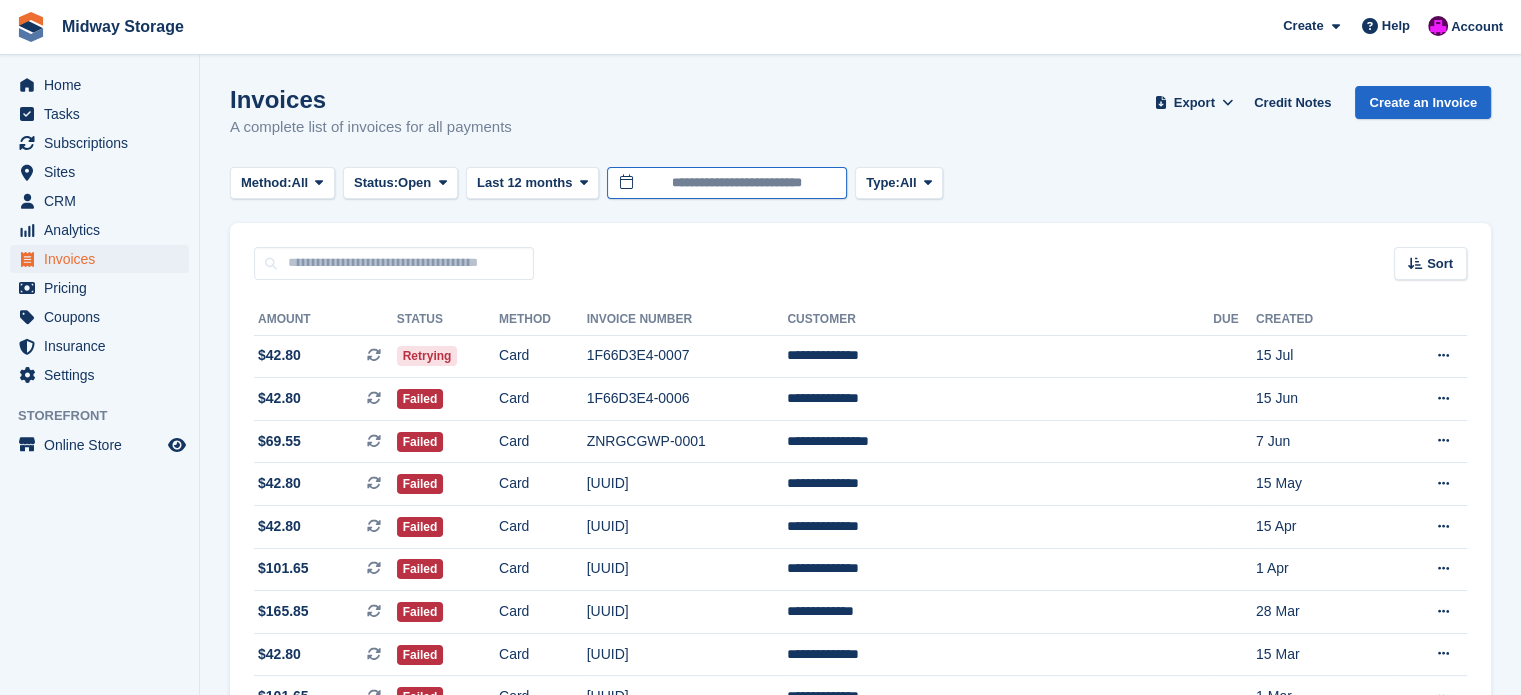 click on "**********" at bounding box center [727, 183] 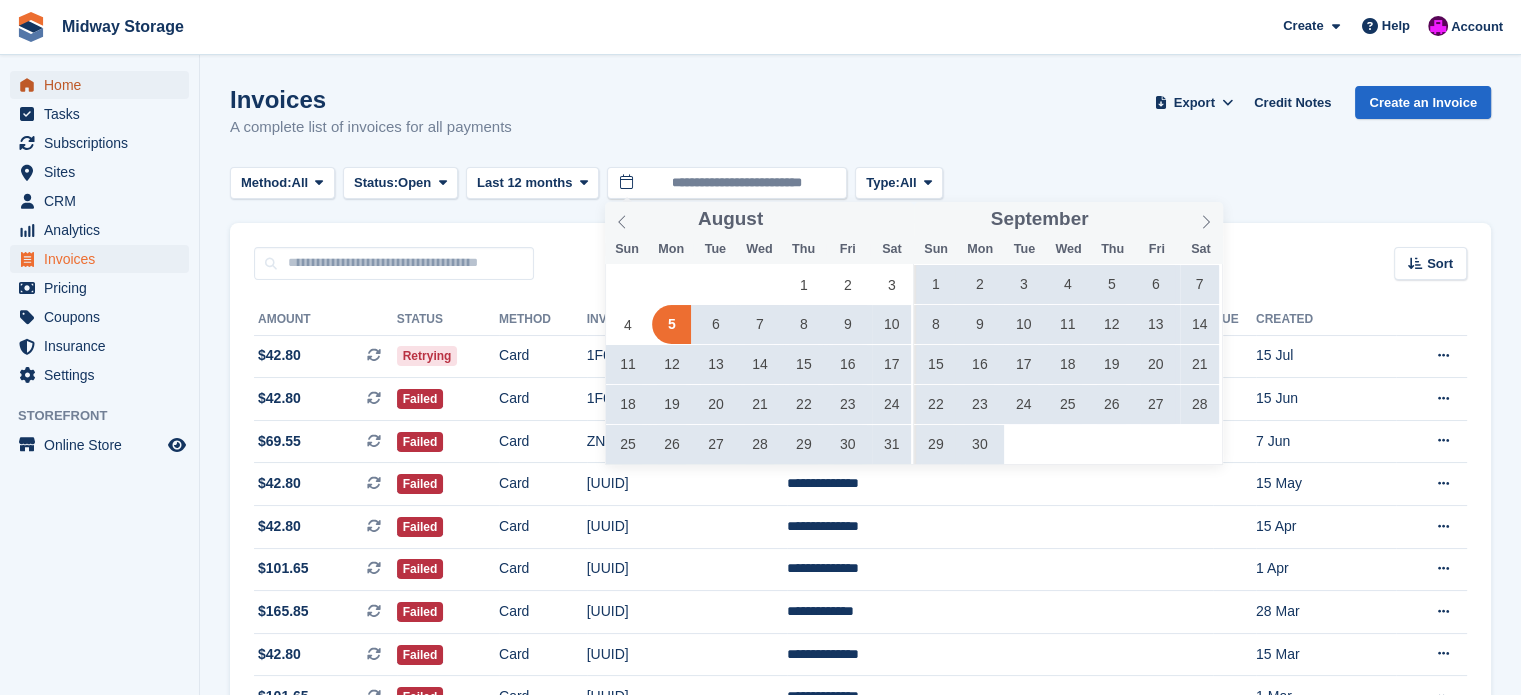click on "Home" at bounding box center (104, 85) 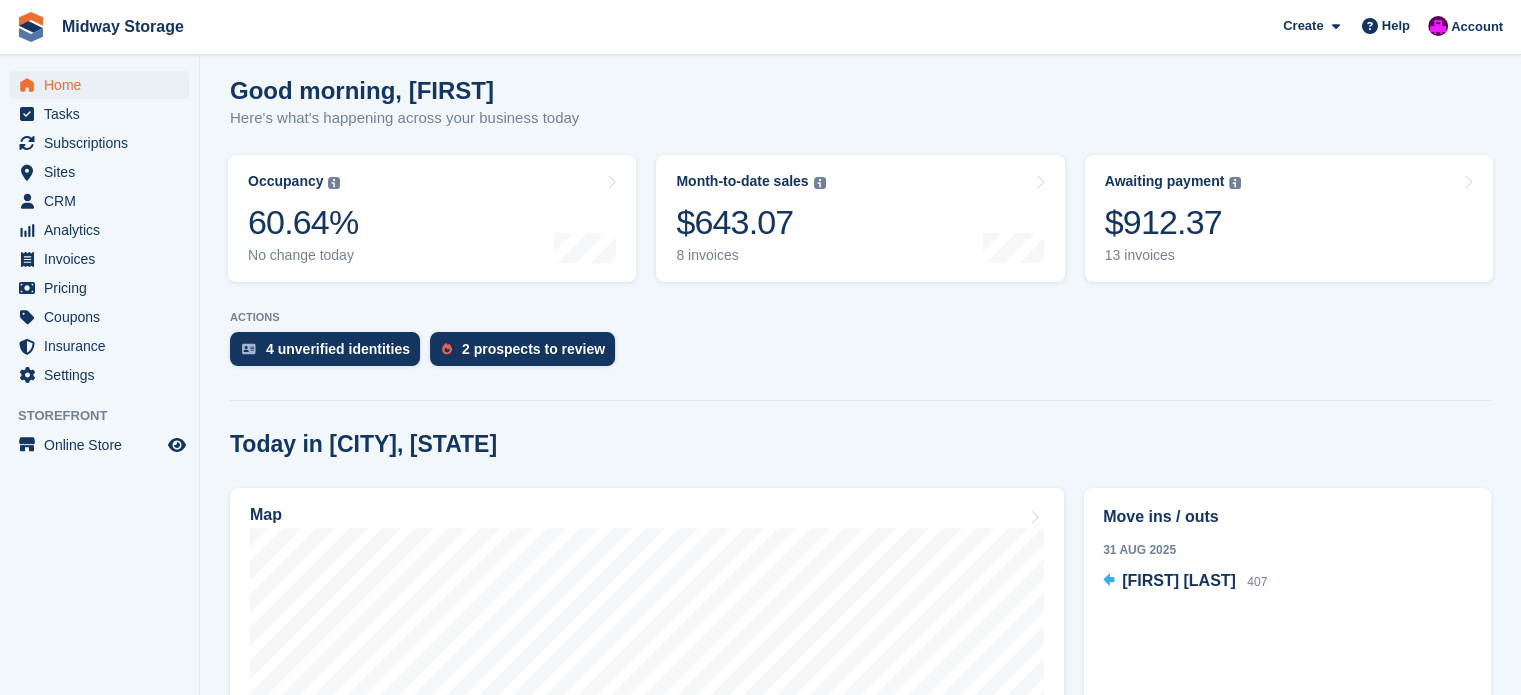 scroll, scrollTop: 200, scrollLeft: 0, axis: vertical 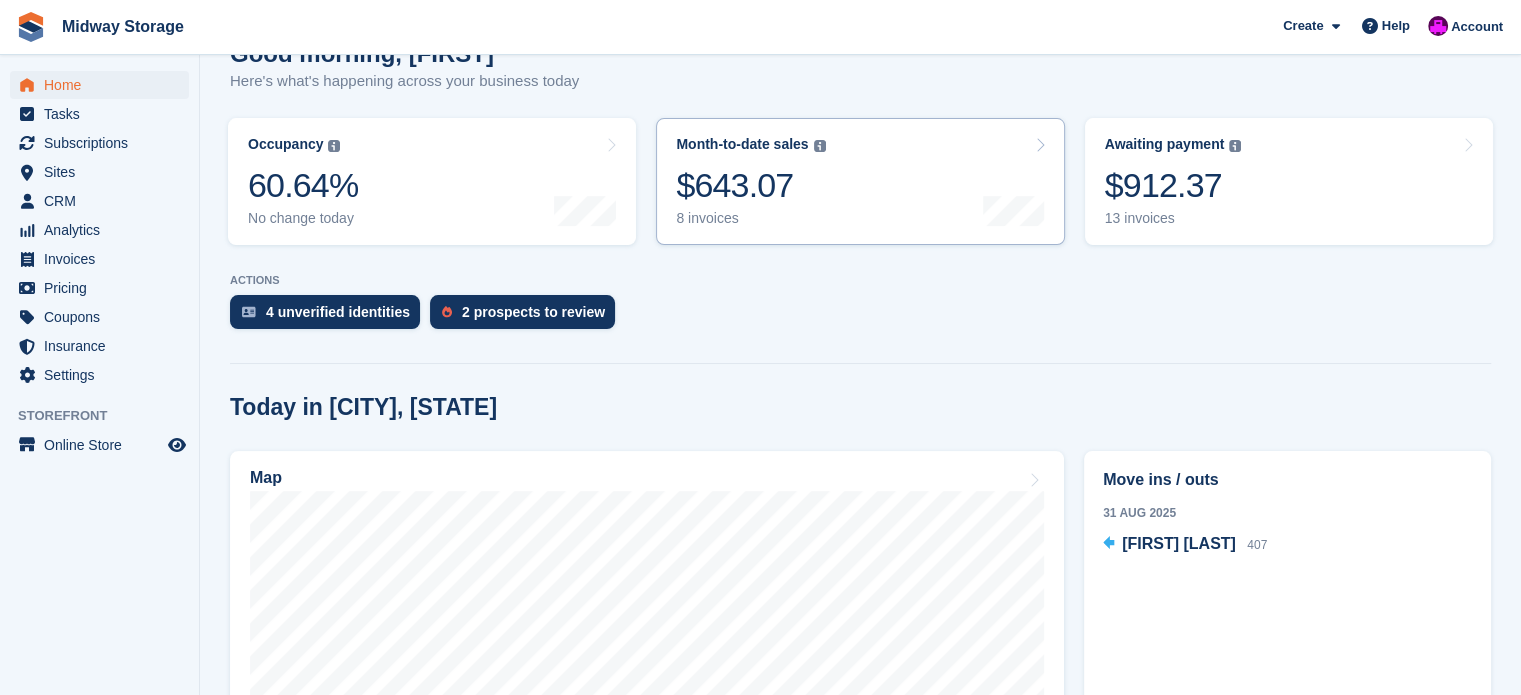 click at bounding box center (1040, 145) 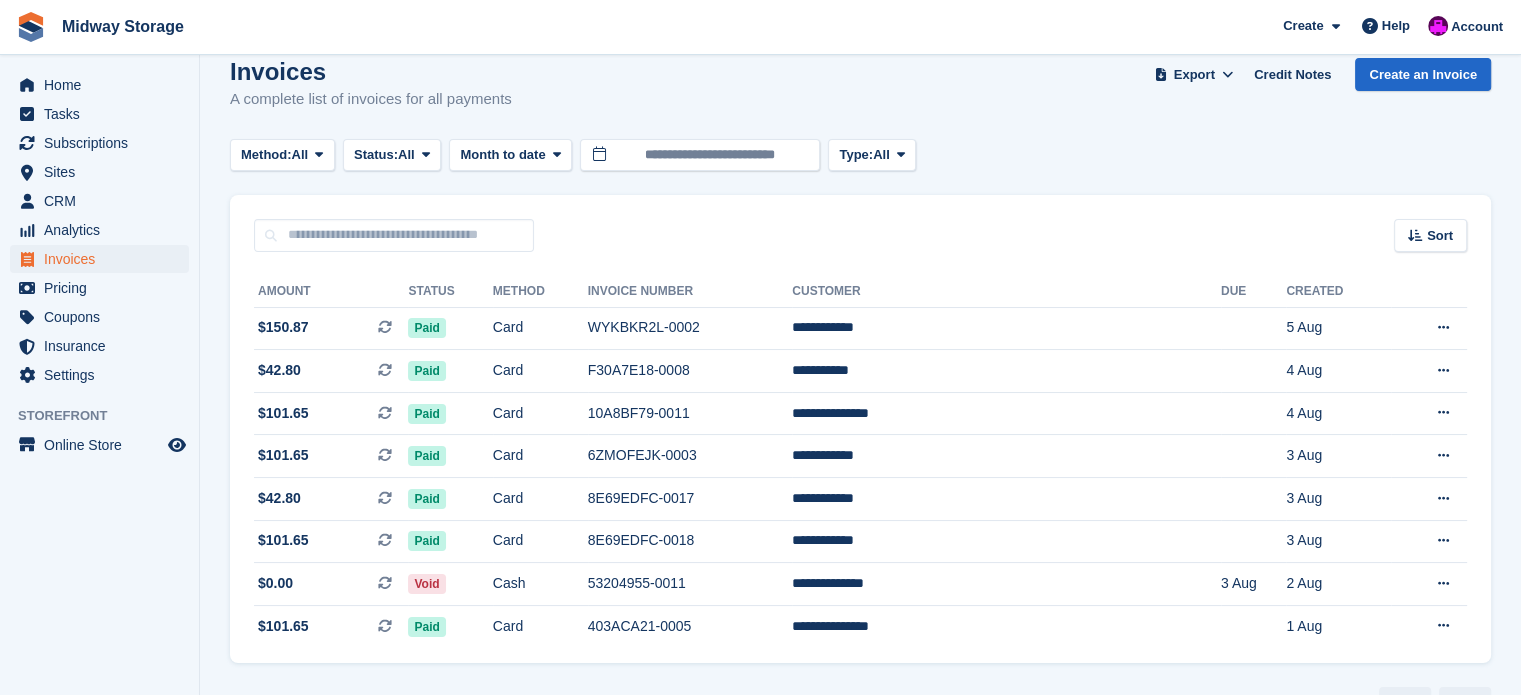 scroll, scrollTop: 0, scrollLeft: 0, axis: both 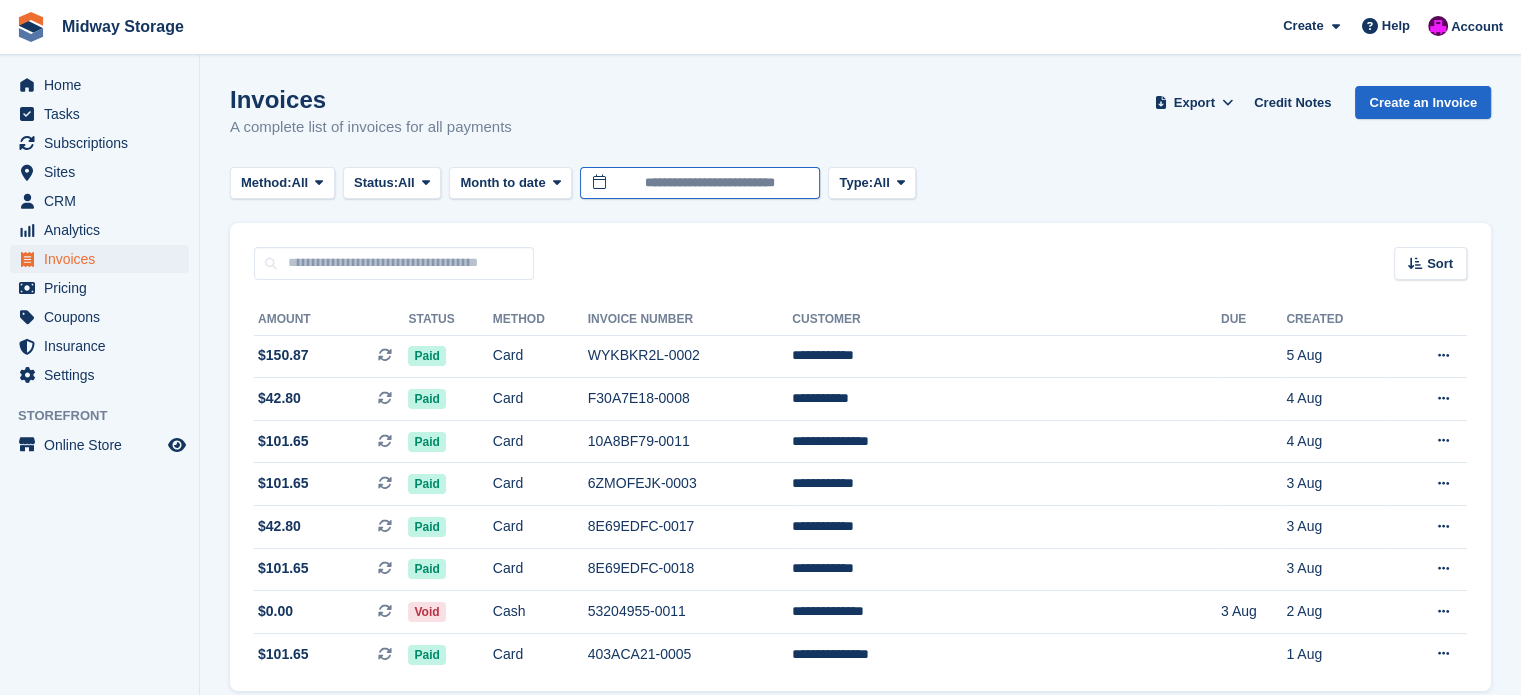 click on "**********" at bounding box center [700, 183] 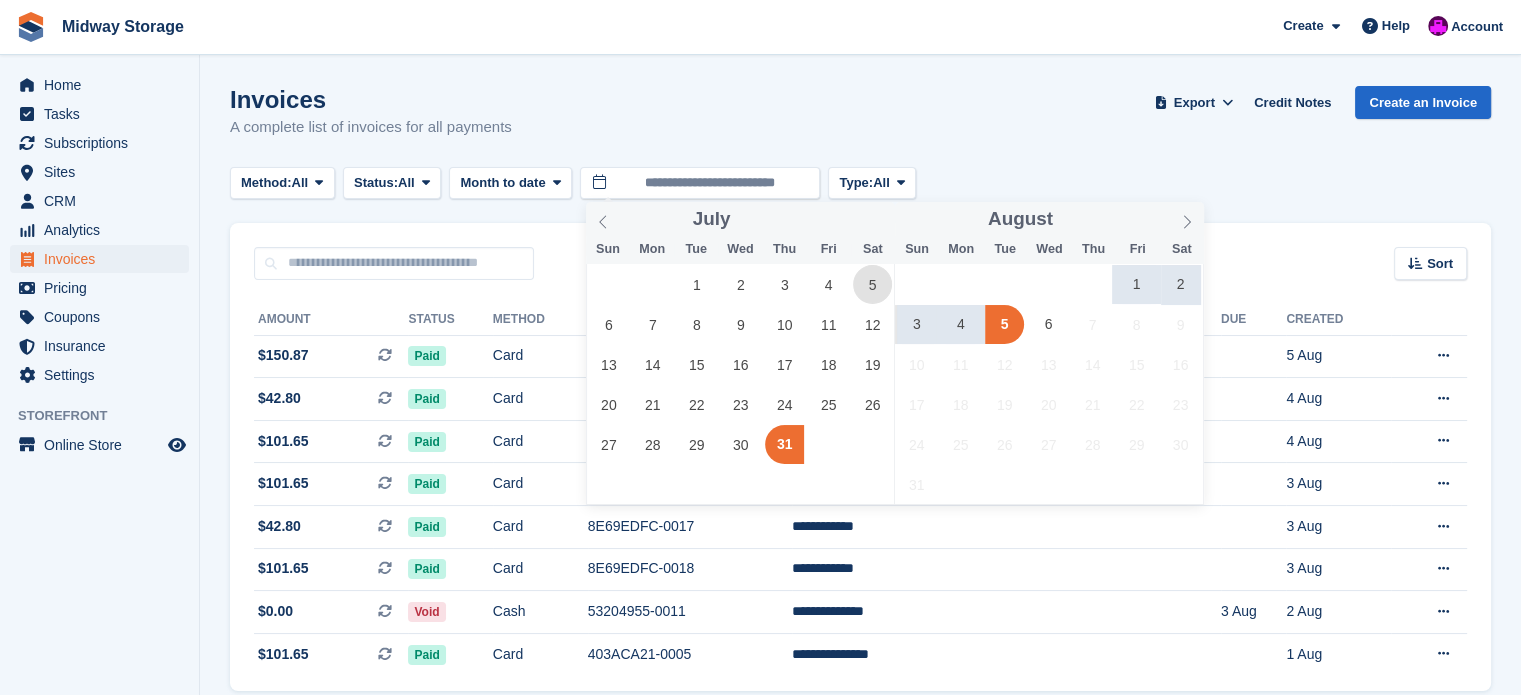click on "5" at bounding box center [872, 284] 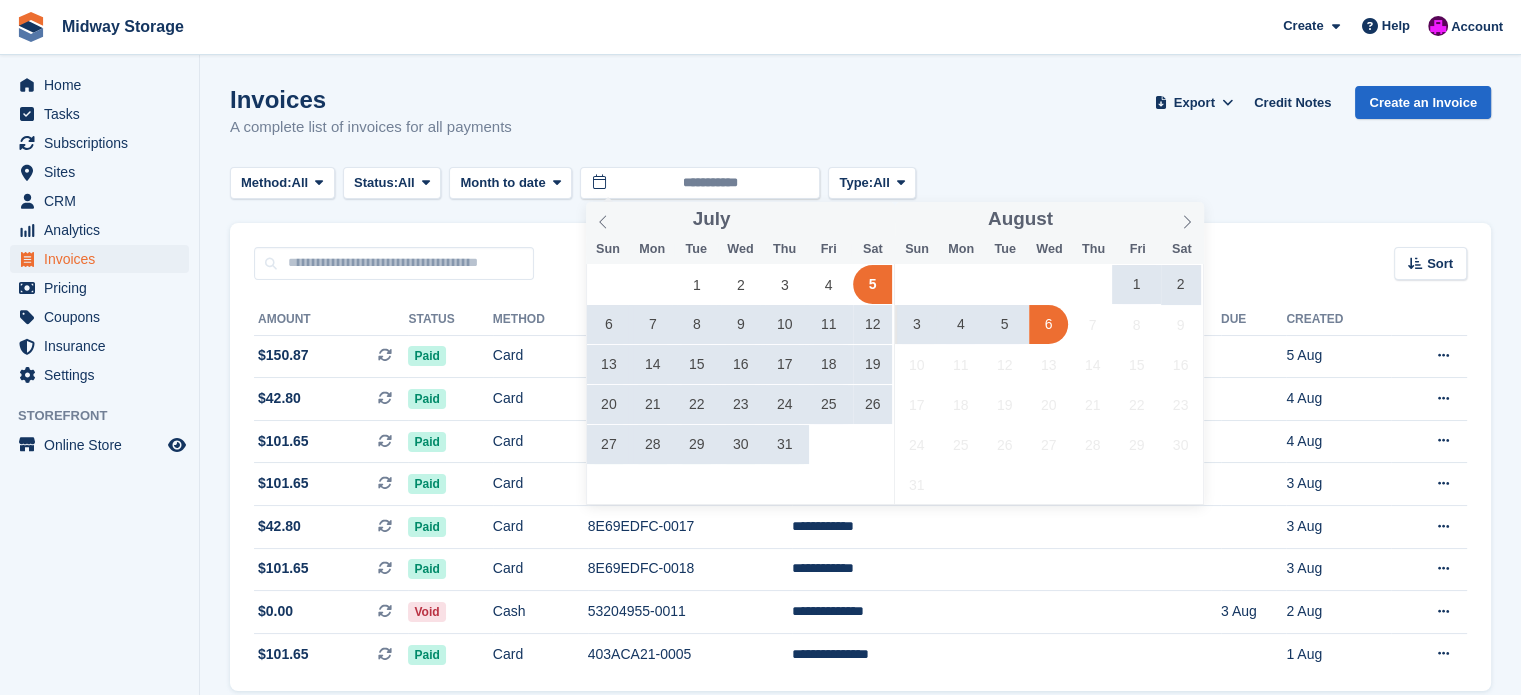 click on "6" at bounding box center [1048, 324] 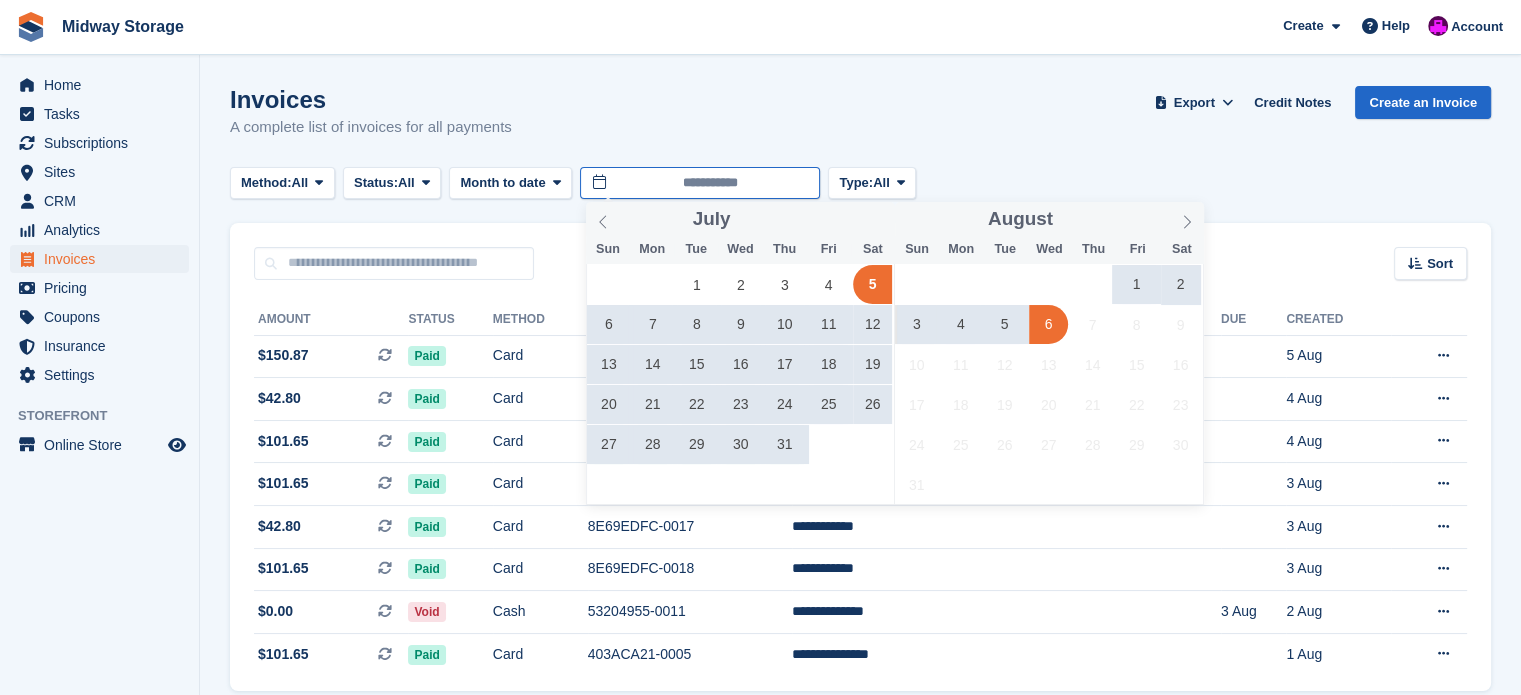type on "**********" 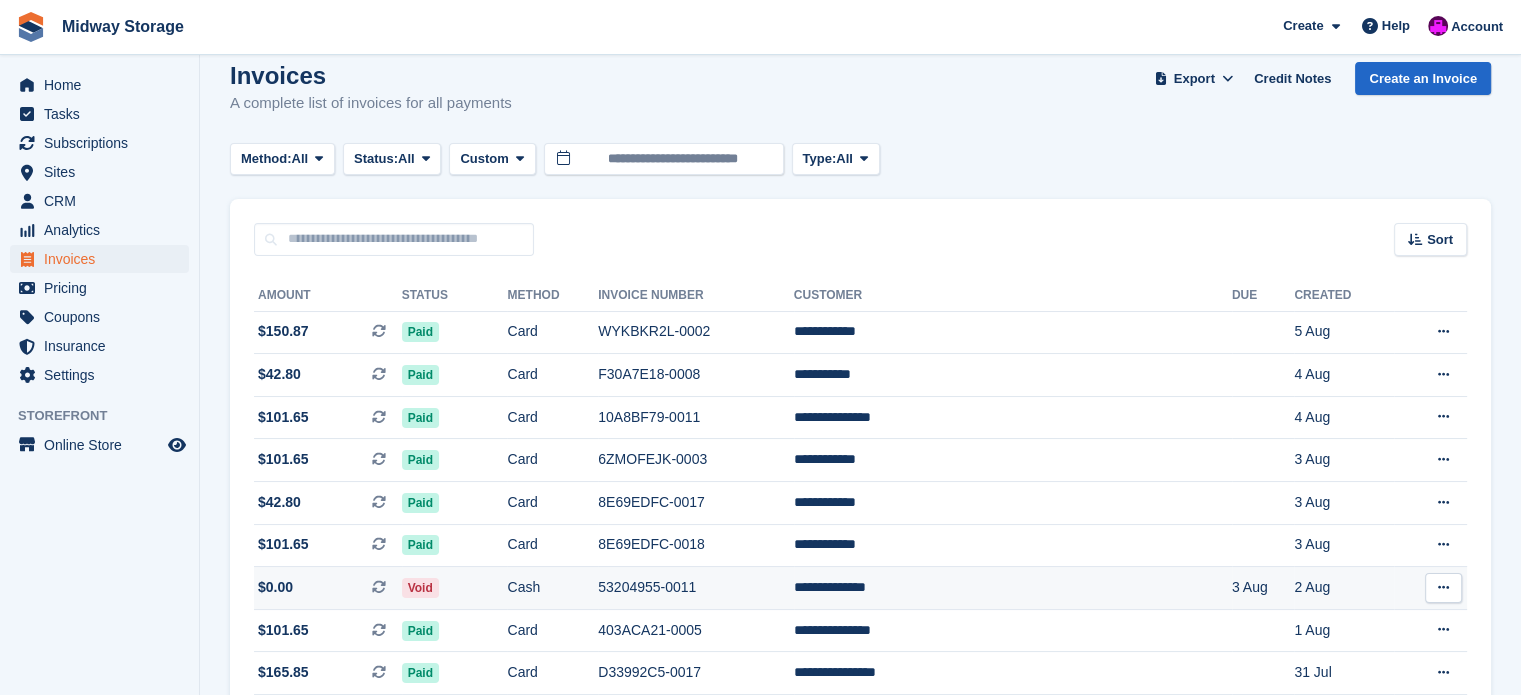 scroll, scrollTop: 0, scrollLeft: 0, axis: both 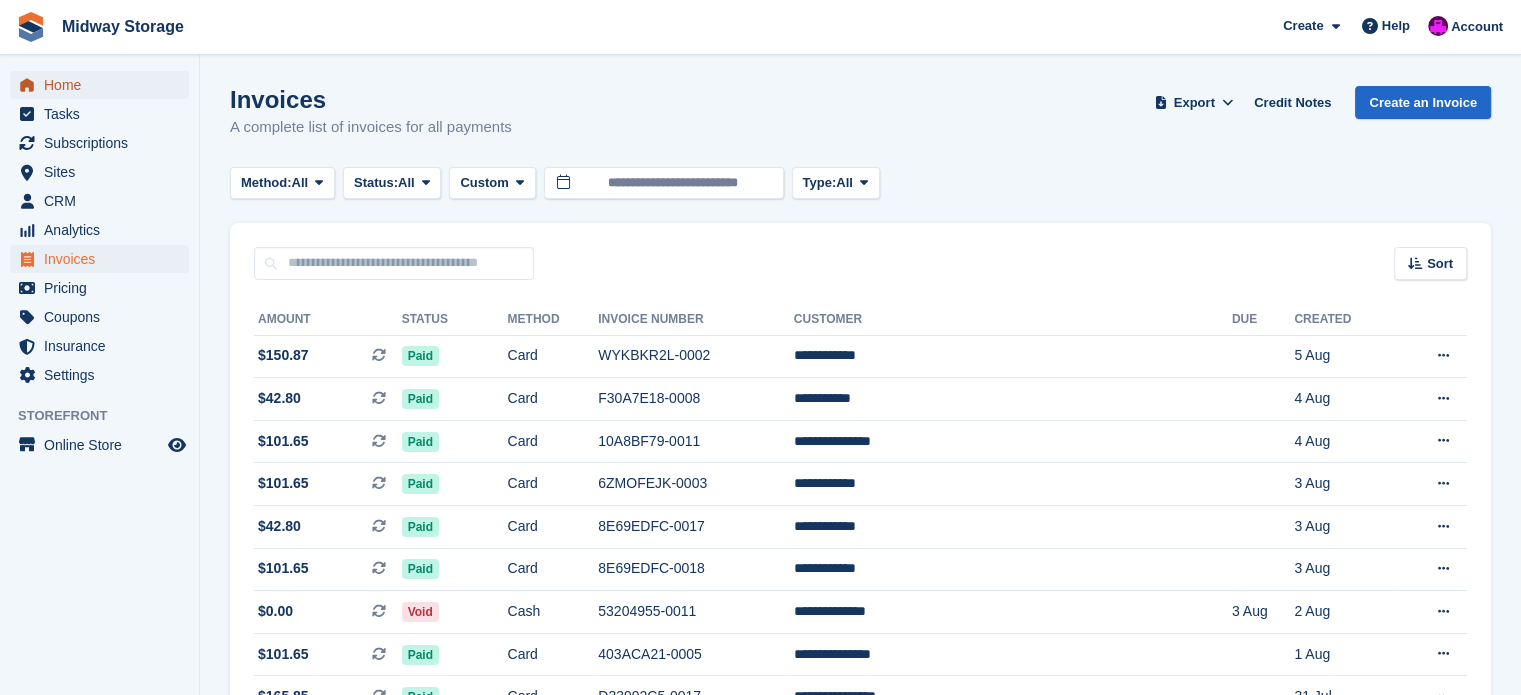 click on "Home" at bounding box center [104, 85] 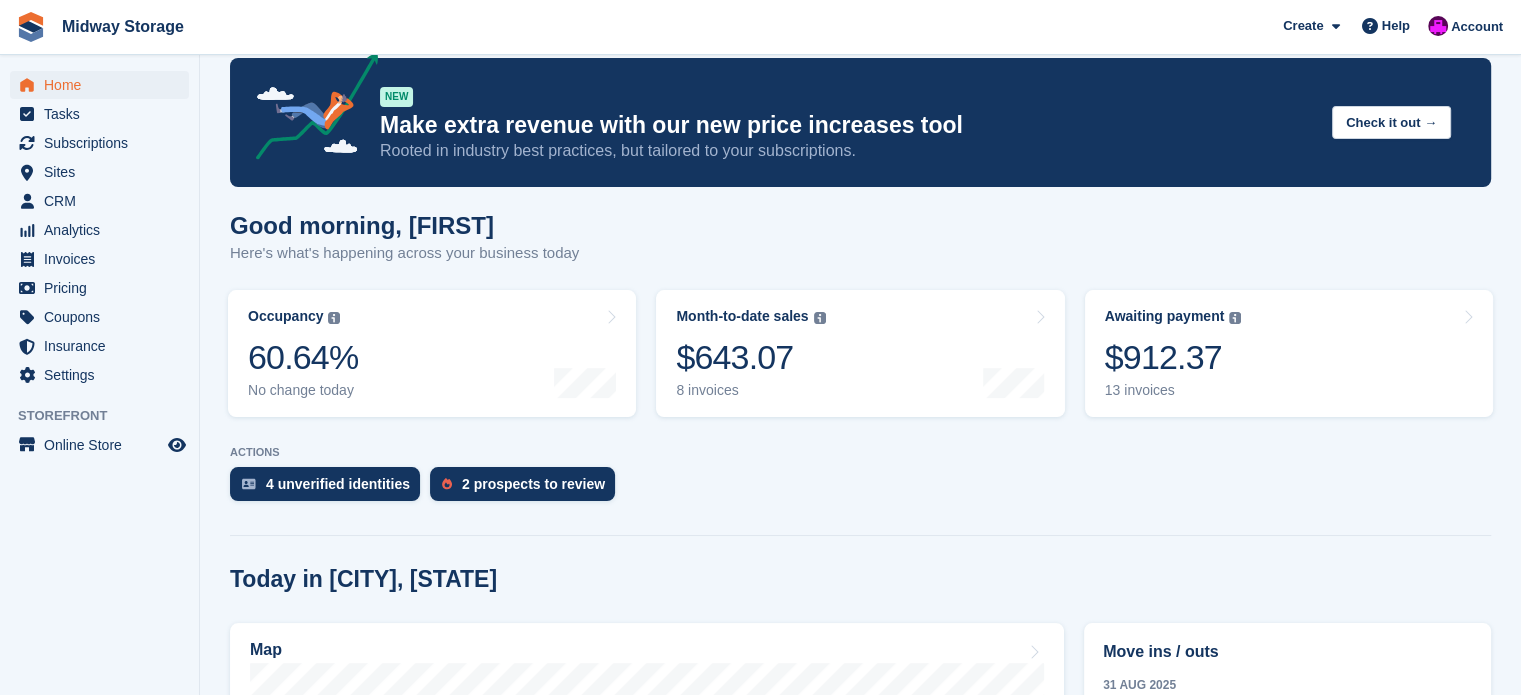 scroll, scrollTop: 0, scrollLeft: 0, axis: both 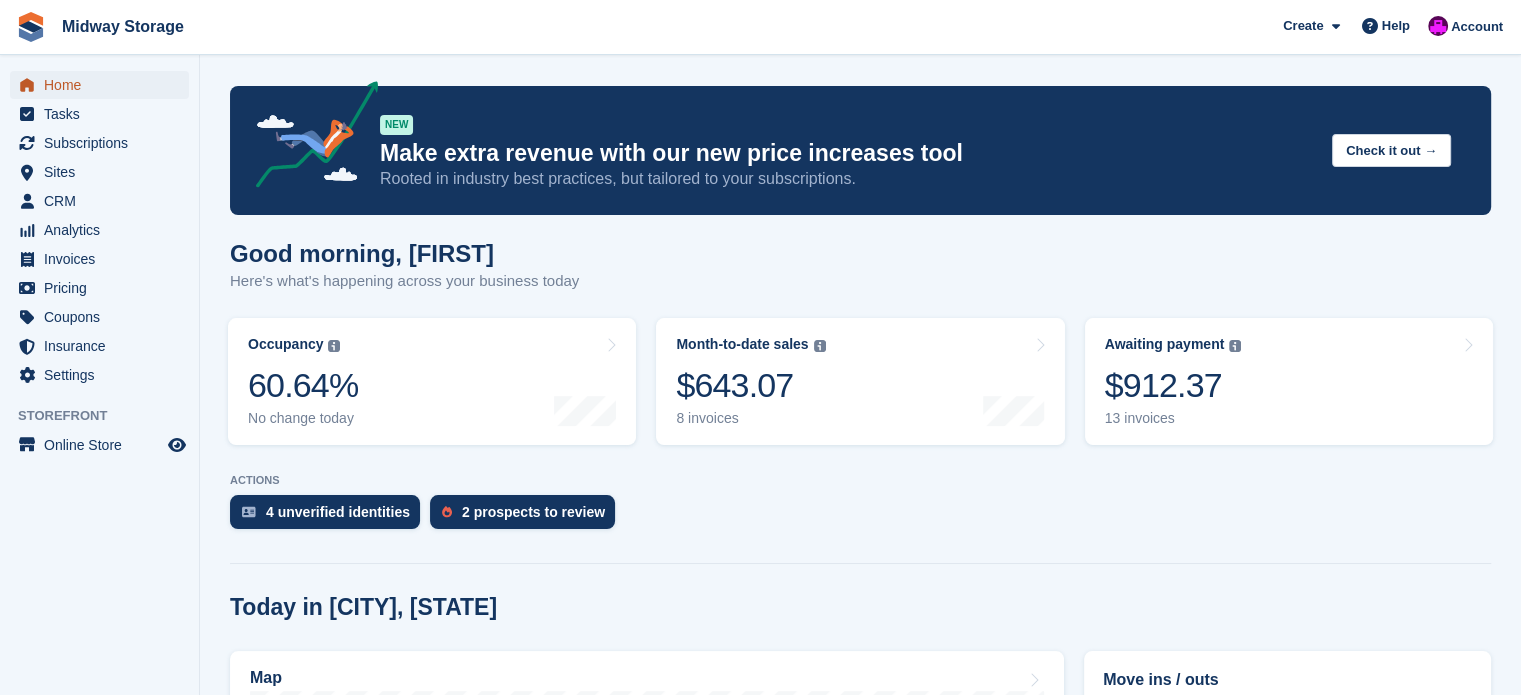 click on "Home" at bounding box center (104, 85) 